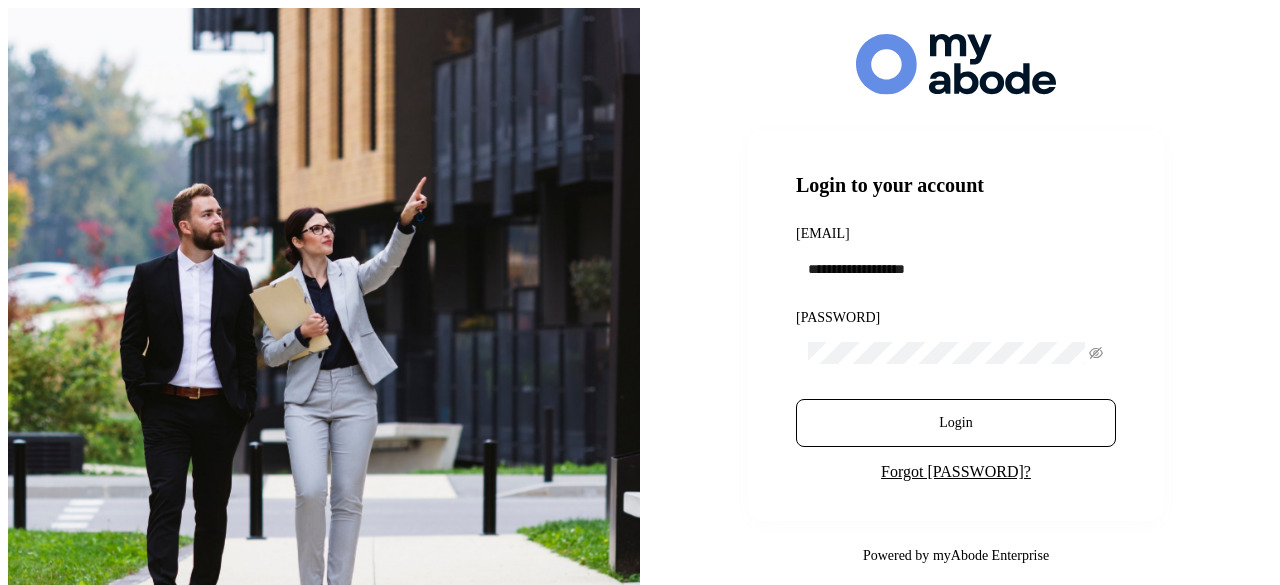 scroll, scrollTop: 0, scrollLeft: 0, axis: both 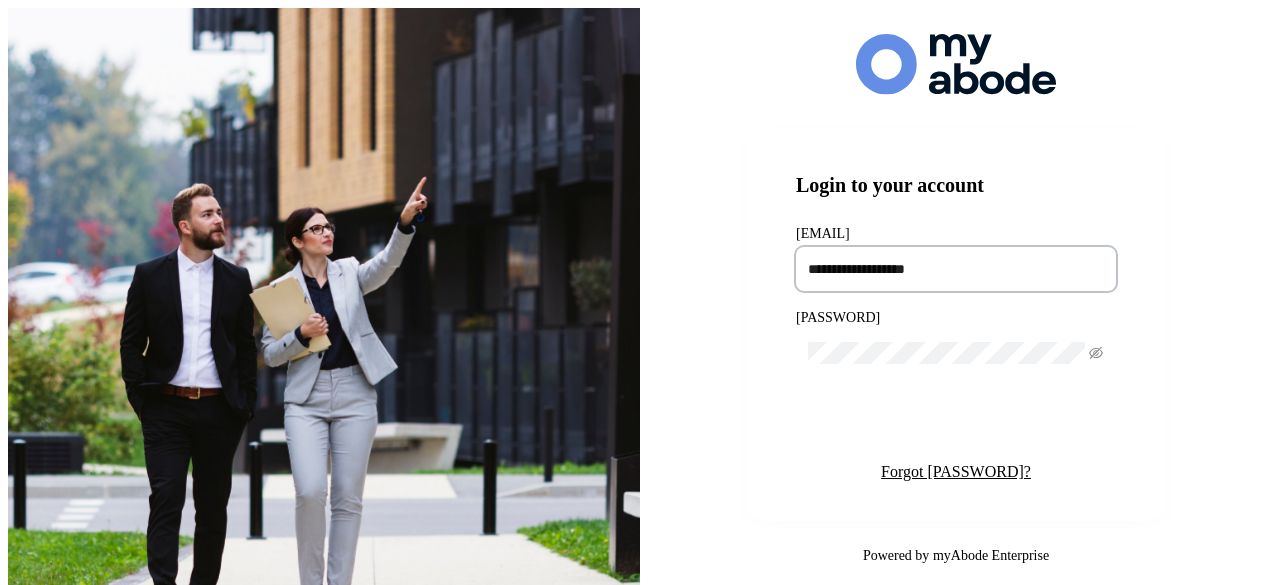type on "[PASSWORD]" 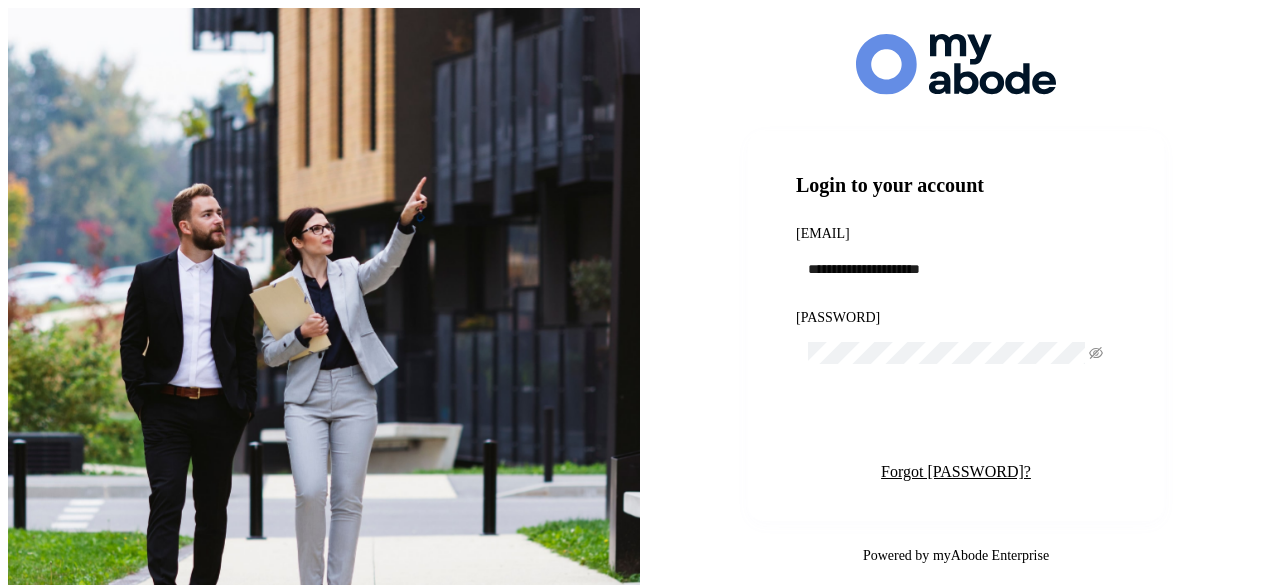 click on "Login" at bounding box center (955, 423) 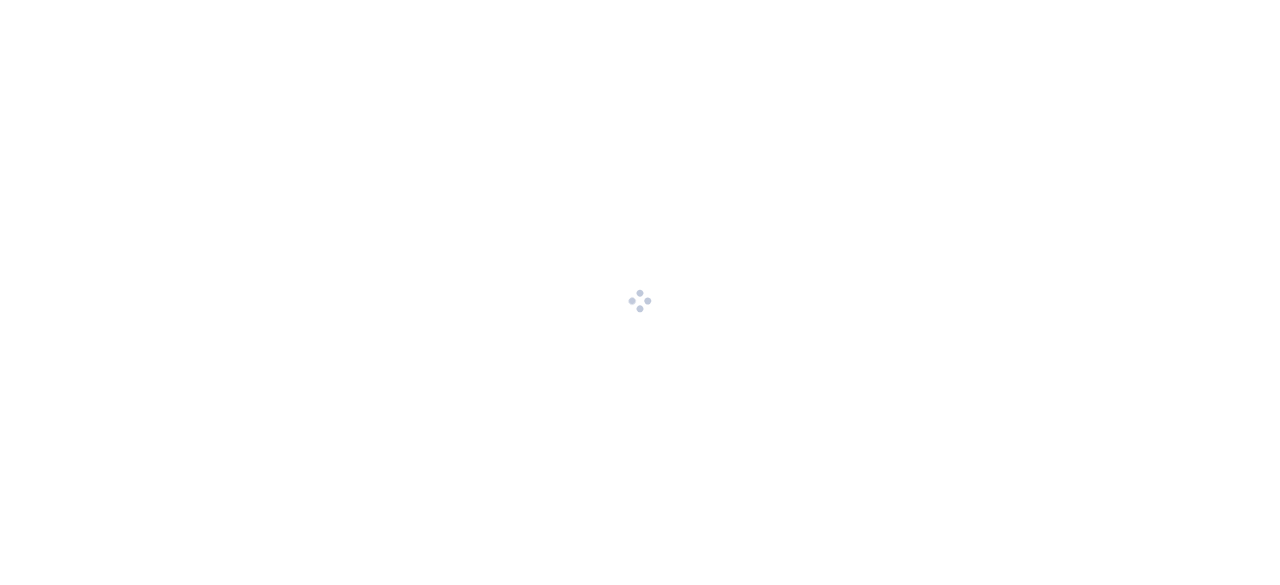 scroll, scrollTop: 0, scrollLeft: 0, axis: both 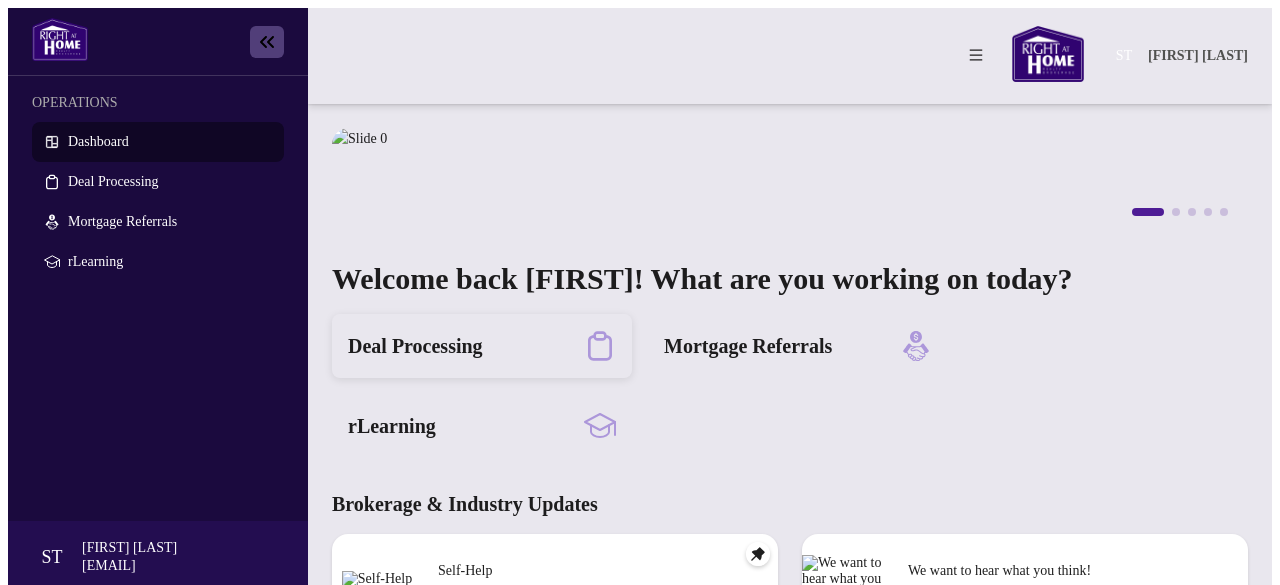 click on "Deal Processing" at bounding box center [482, 346] 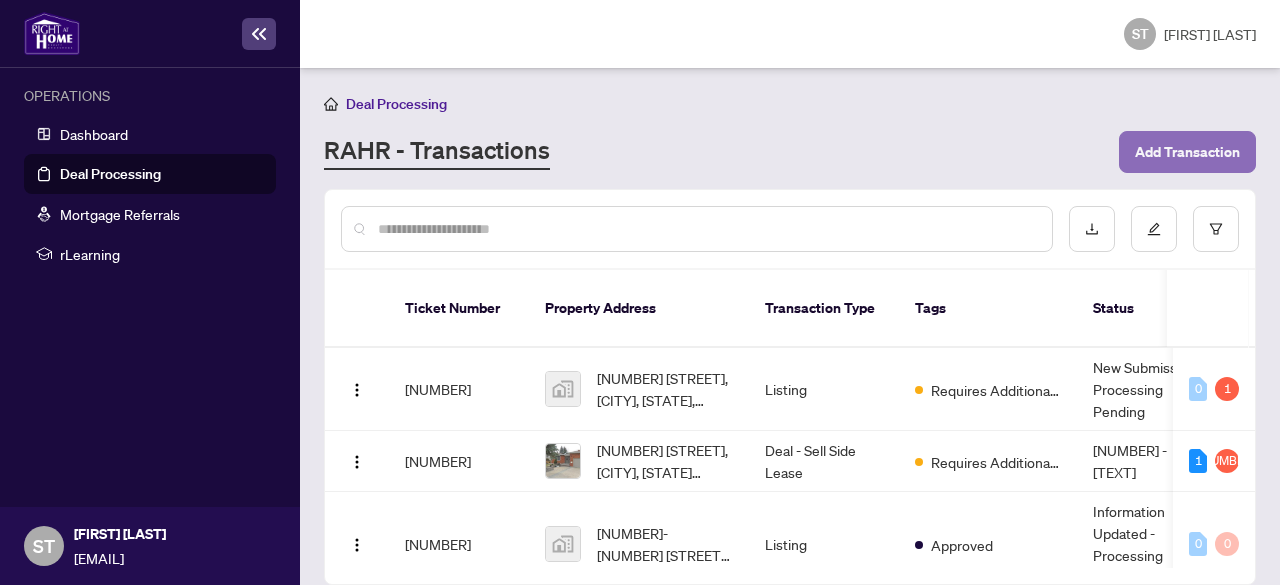 click on "Add Transaction" at bounding box center [1187, 152] 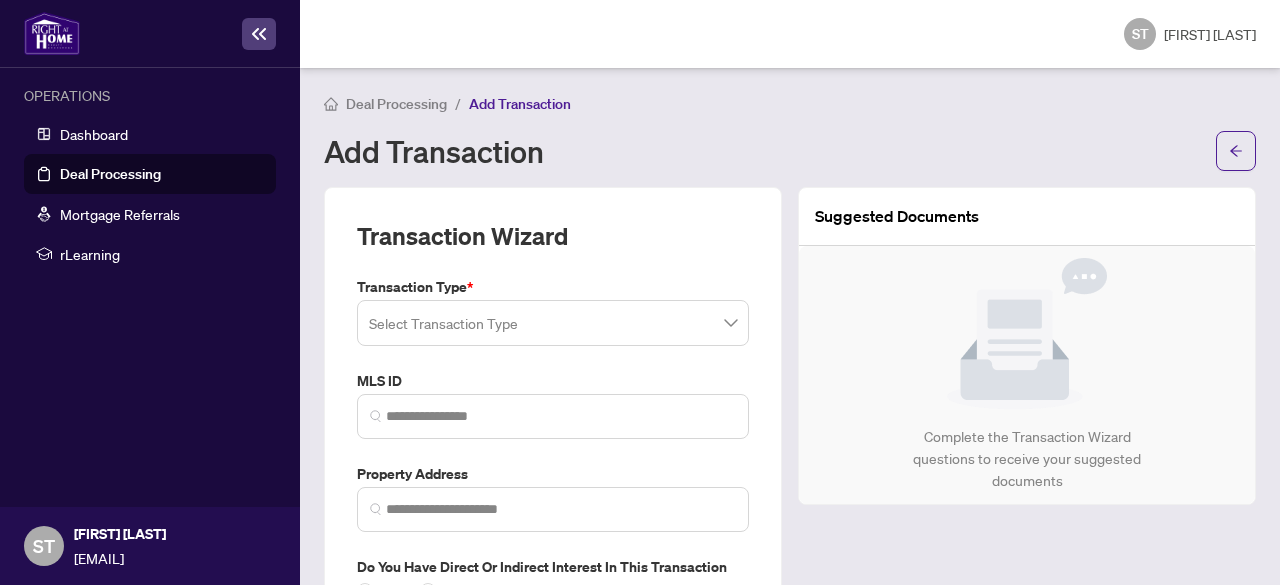 click at bounding box center [553, 323] 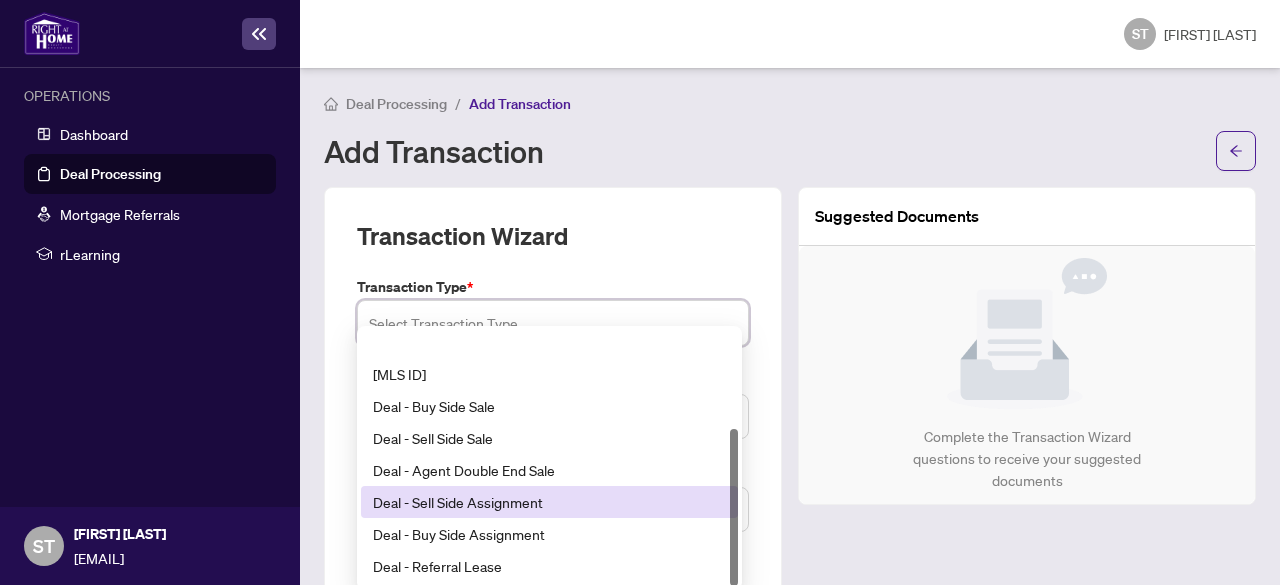 scroll, scrollTop: 160, scrollLeft: 0, axis: vertical 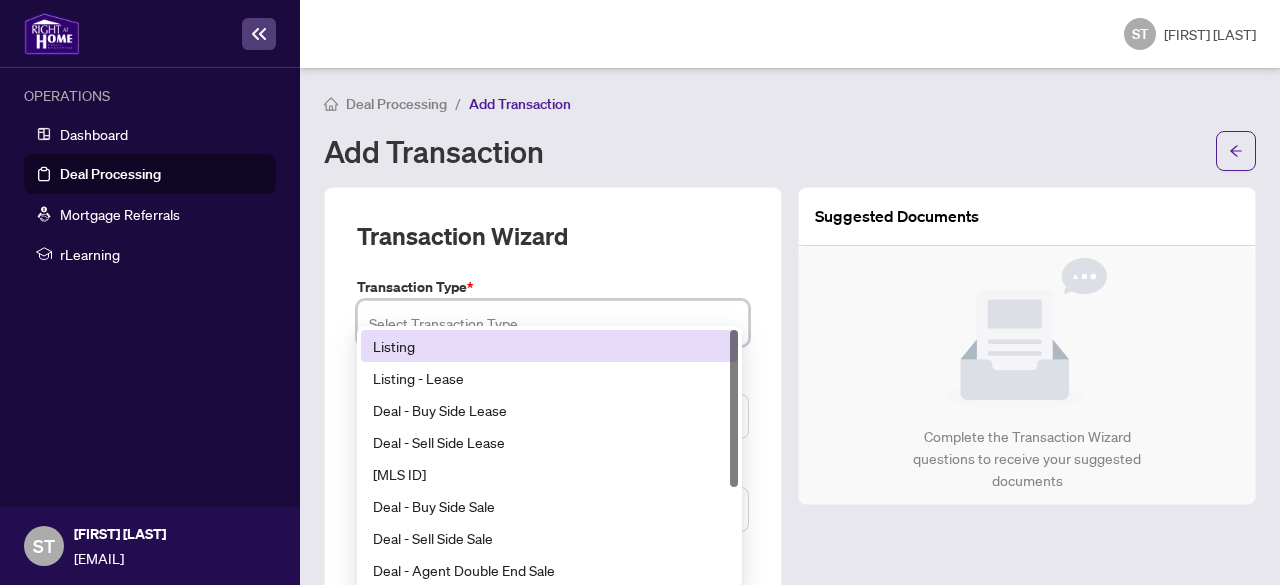 click on "Listing" at bounding box center (549, 346) 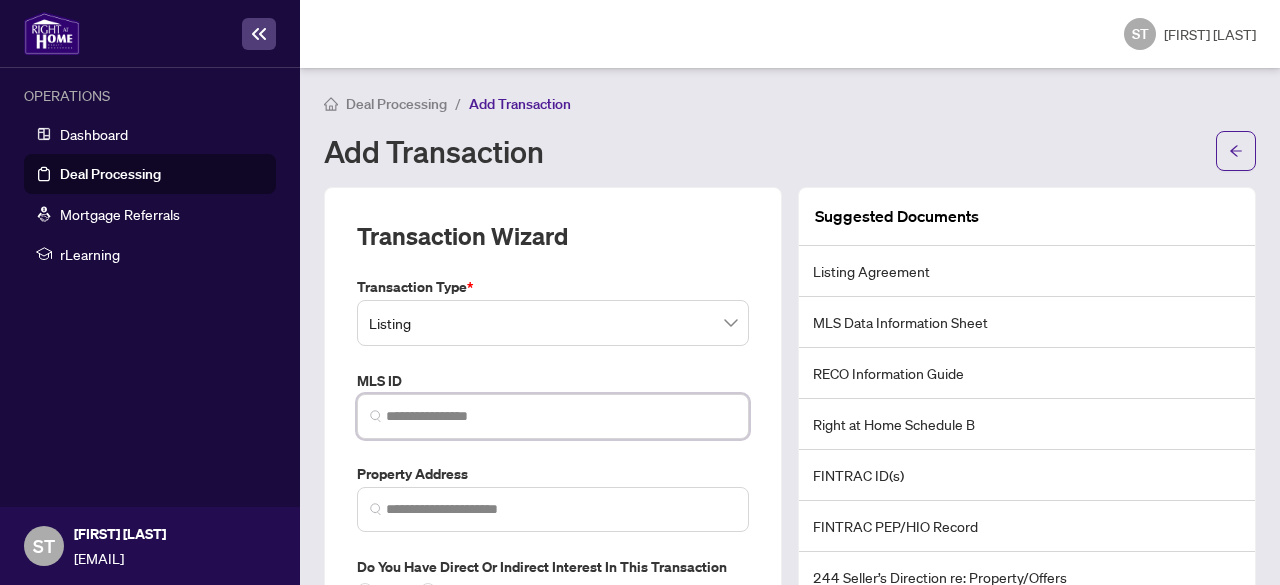 click at bounding box center [561, 416] 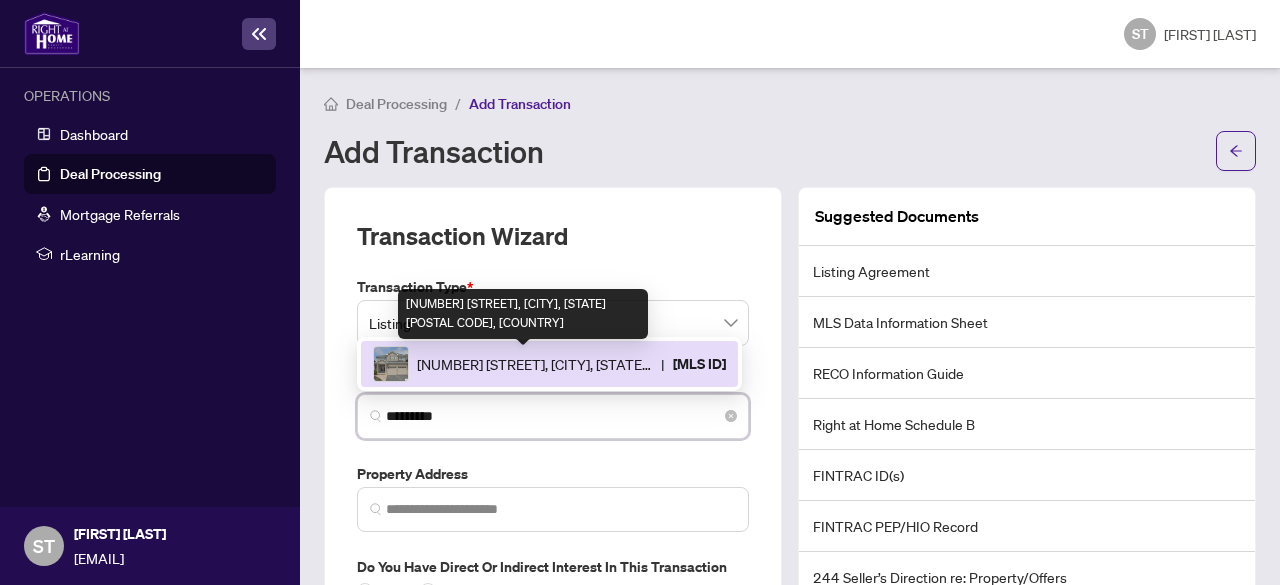 click on "[NUMBER] [STREET], [CITY], [STATE] [POSTAL CODE], [COUNTRY]" at bounding box center (535, 364) 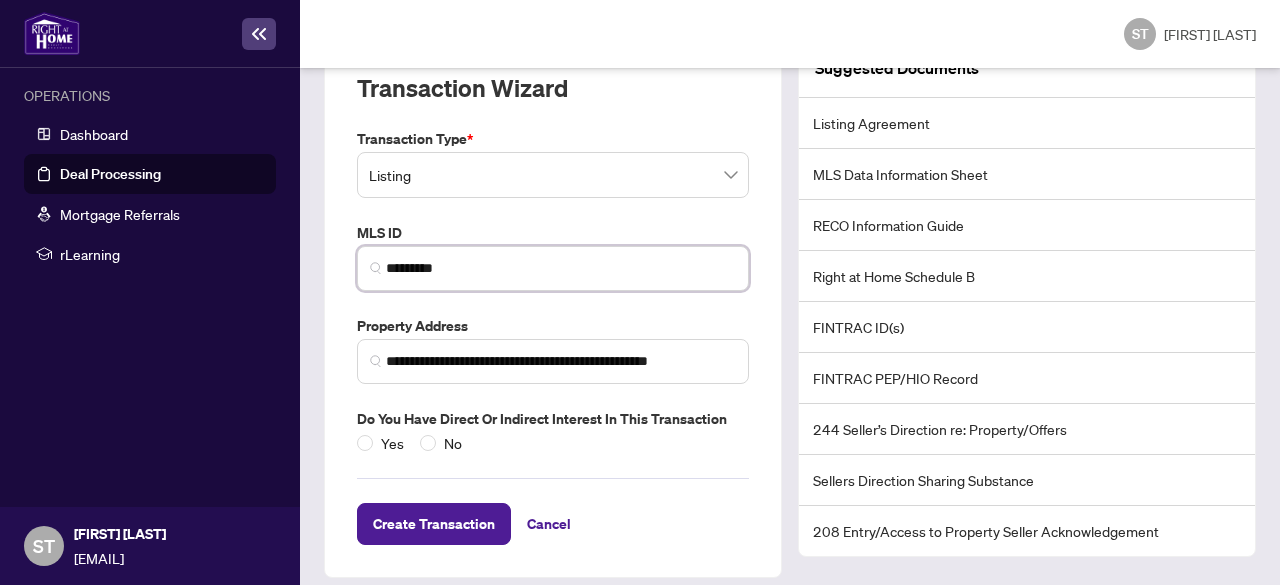 scroll, scrollTop: 160, scrollLeft: 0, axis: vertical 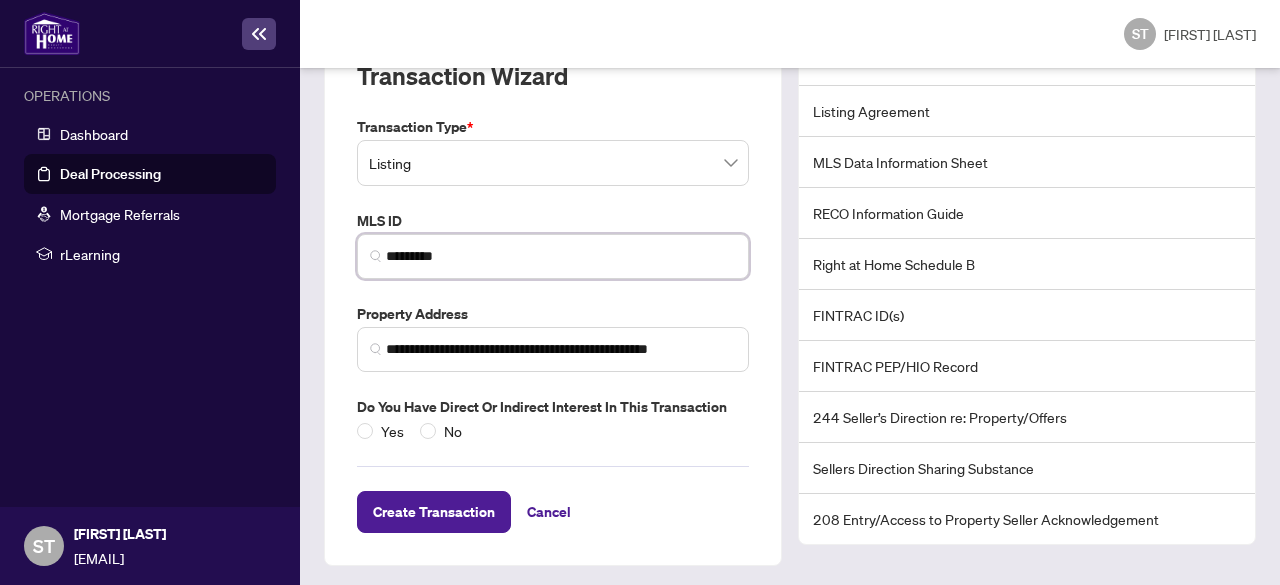 type on "*********" 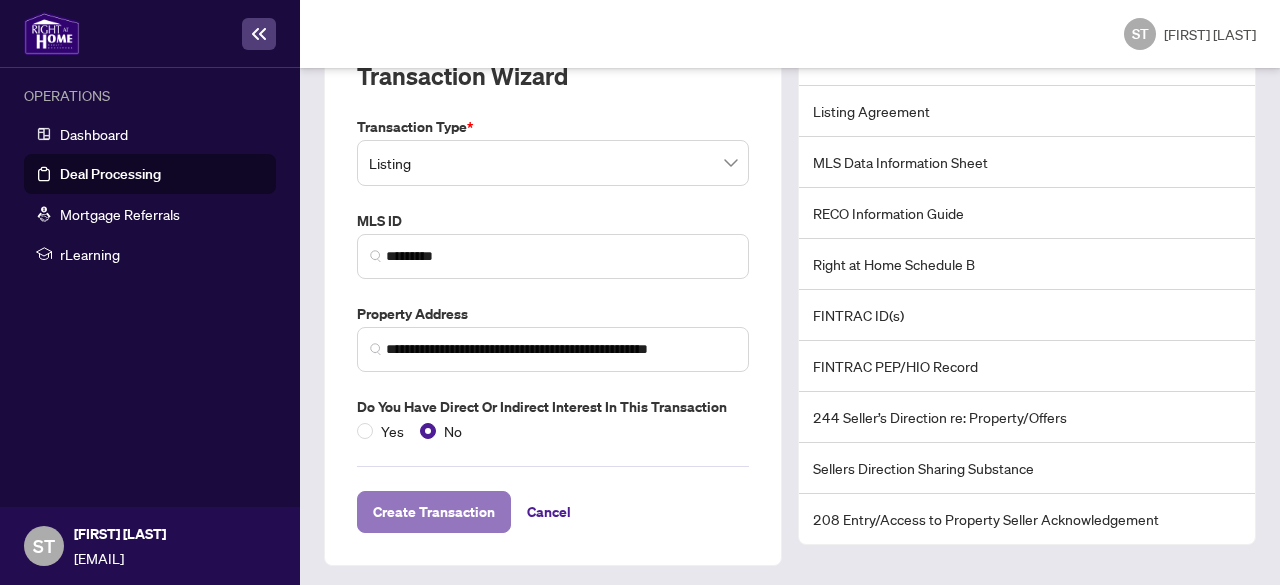 click on "Create Transaction" at bounding box center (434, 512) 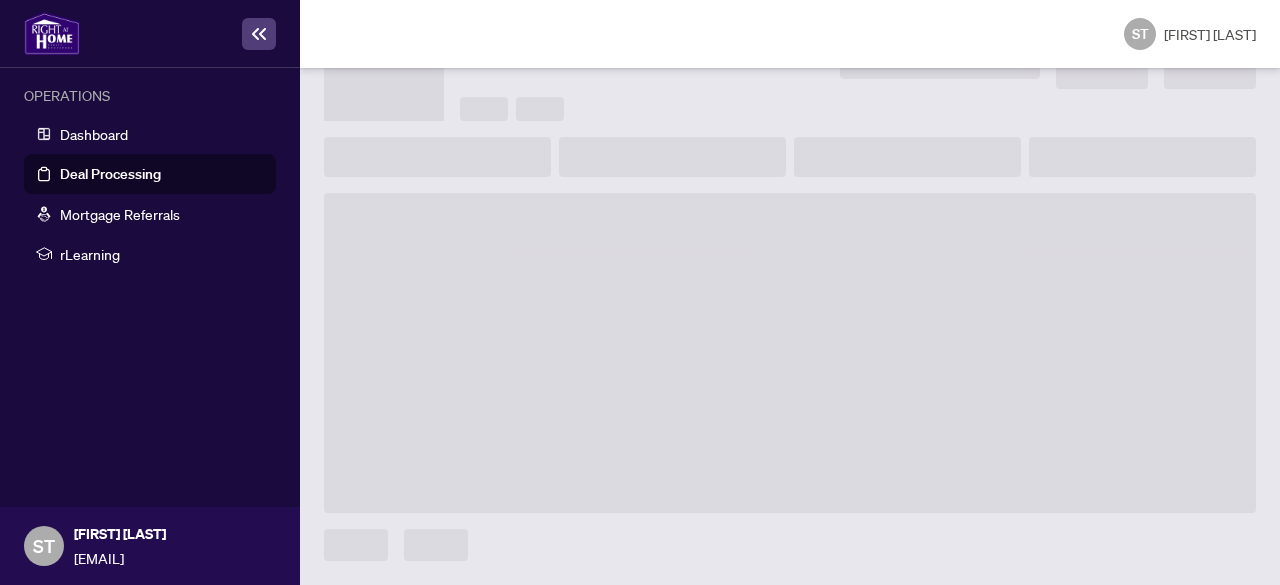 scroll, scrollTop: 128, scrollLeft: 0, axis: vertical 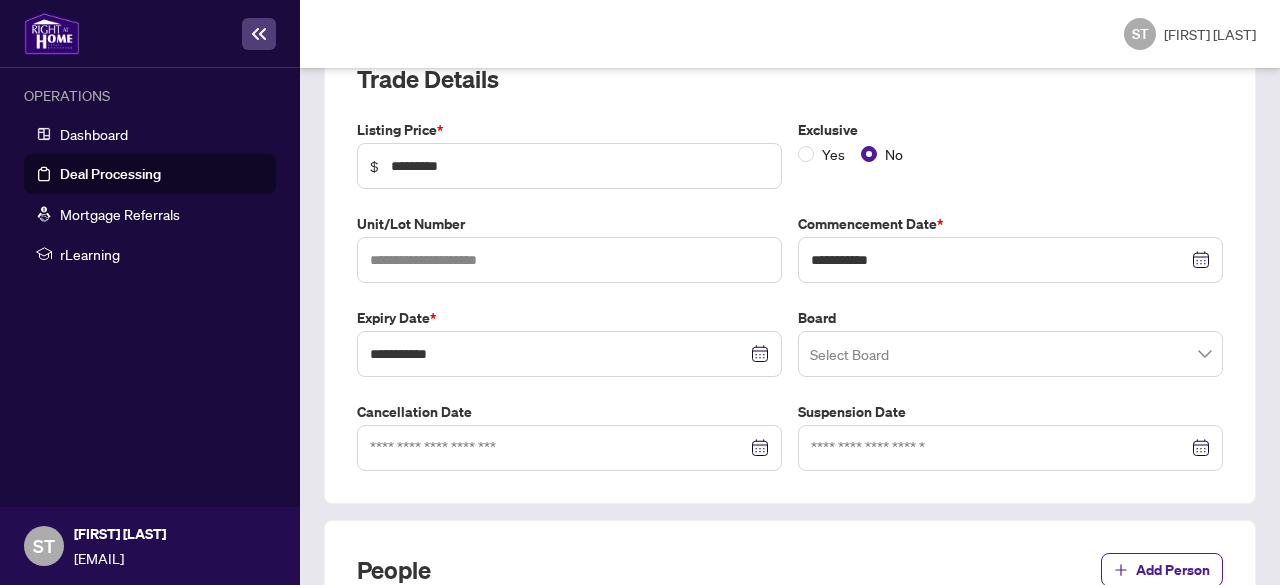 click at bounding box center [1010, 354] 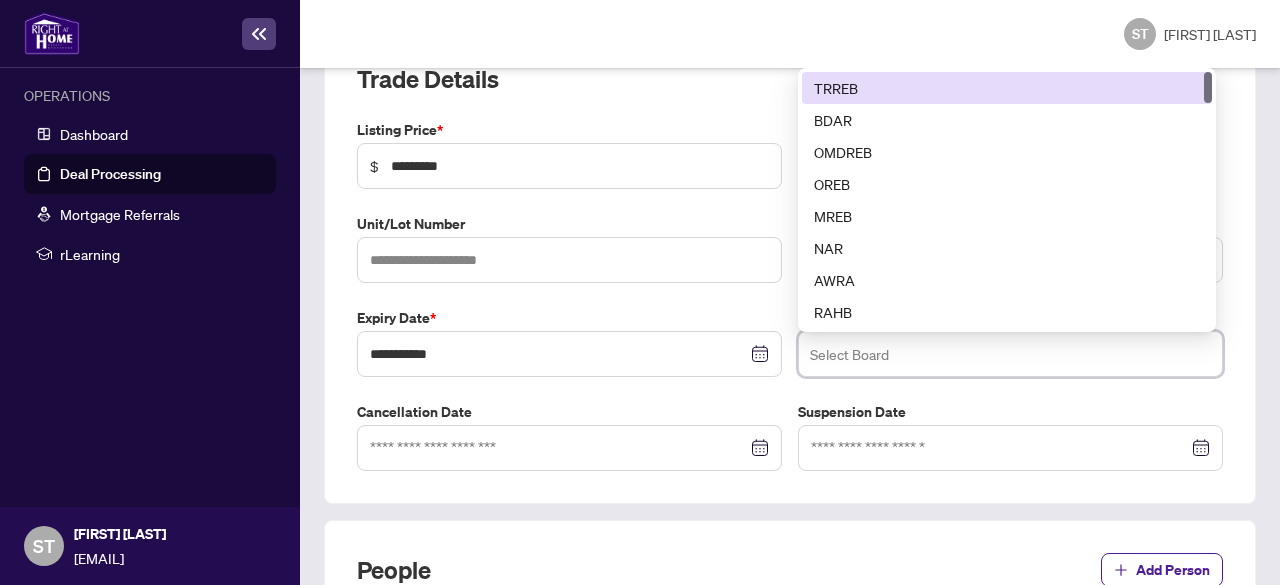 click on "TRREB" at bounding box center (1007, 88) 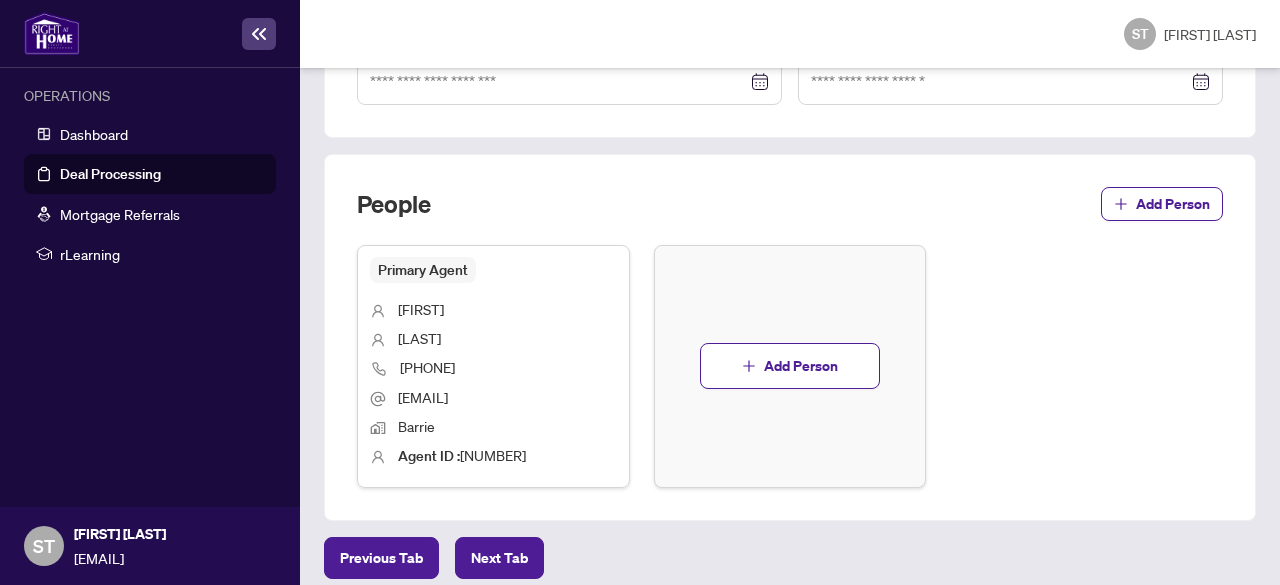 scroll, scrollTop: 703, scrollLeft: 0, axis: vertical 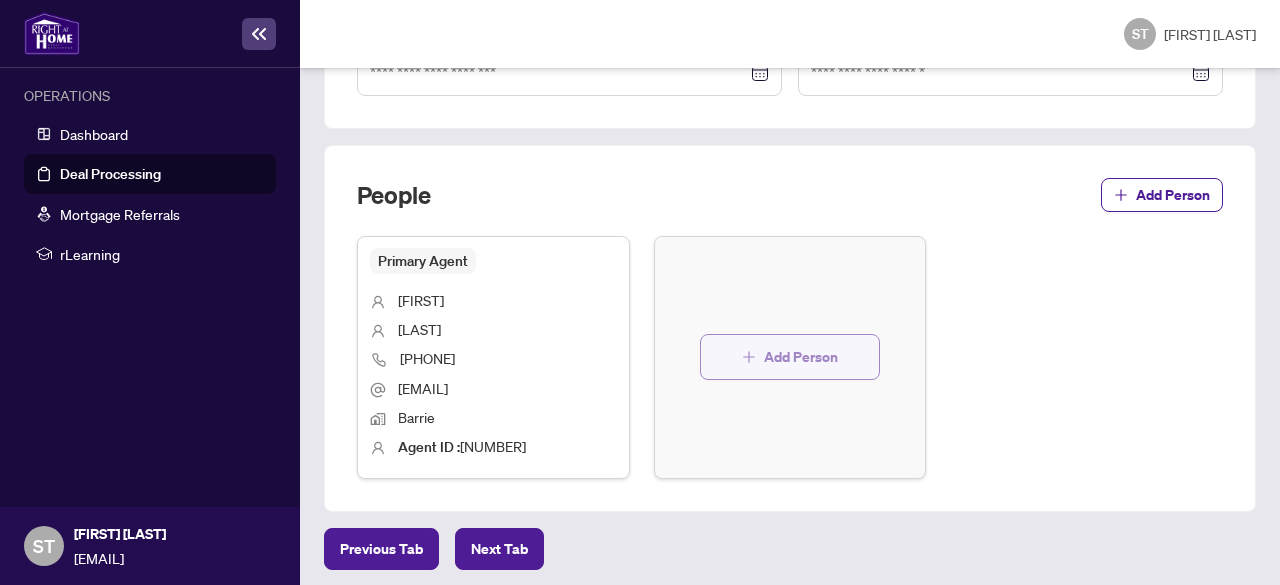 click on "Add Person" at bounding box center (801, 357) 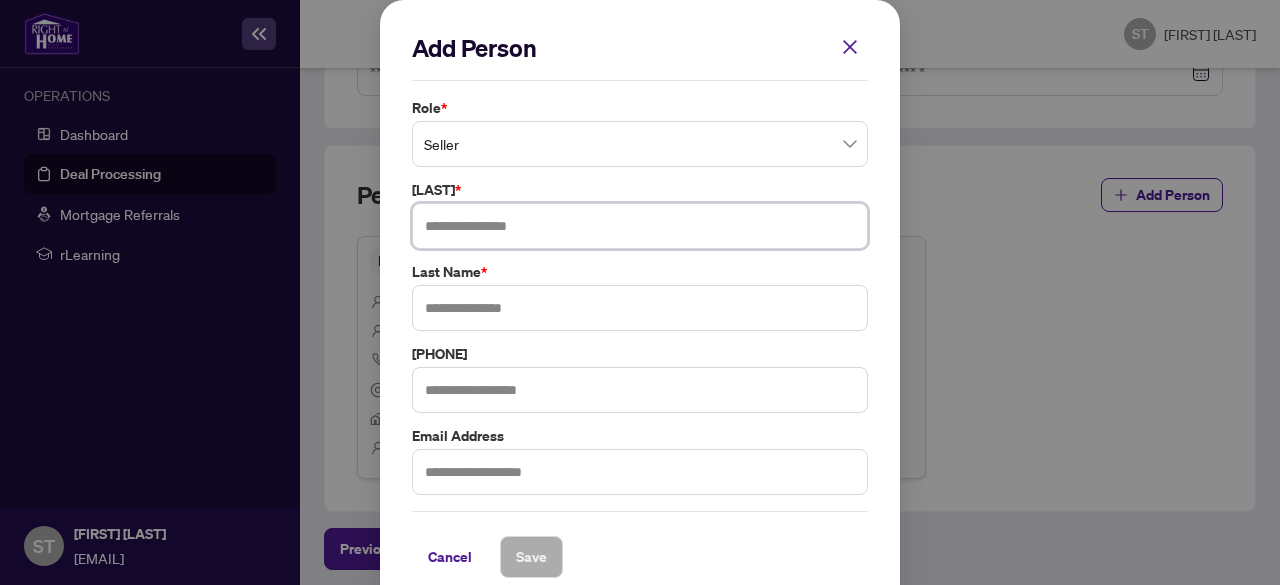 click at bounding box center [640, 226] 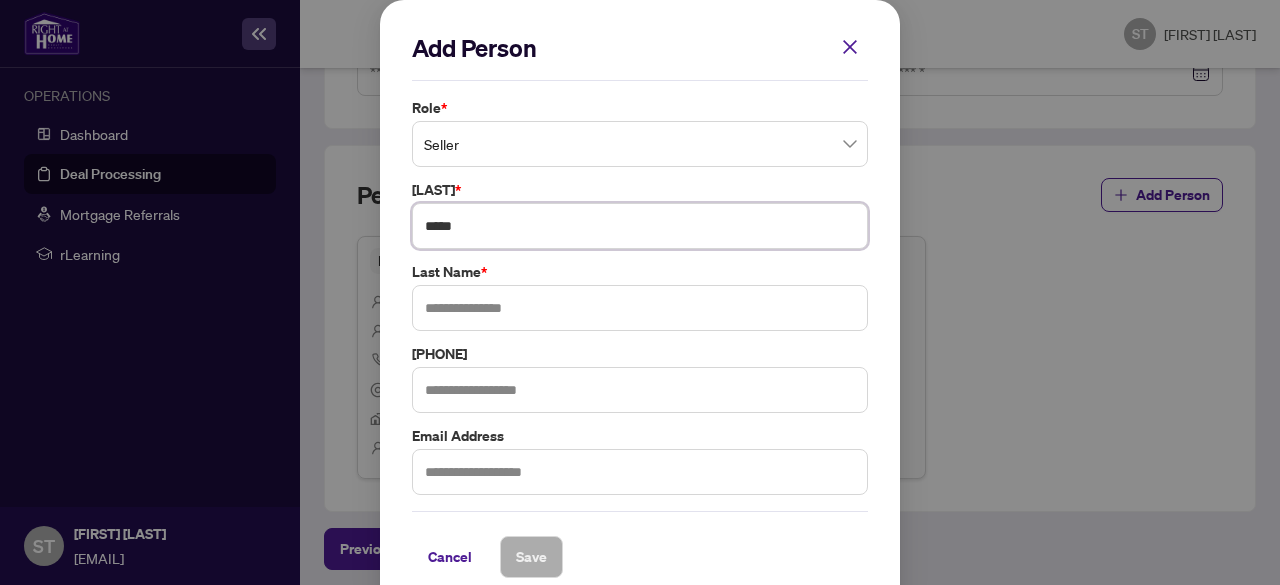 type on "*****" 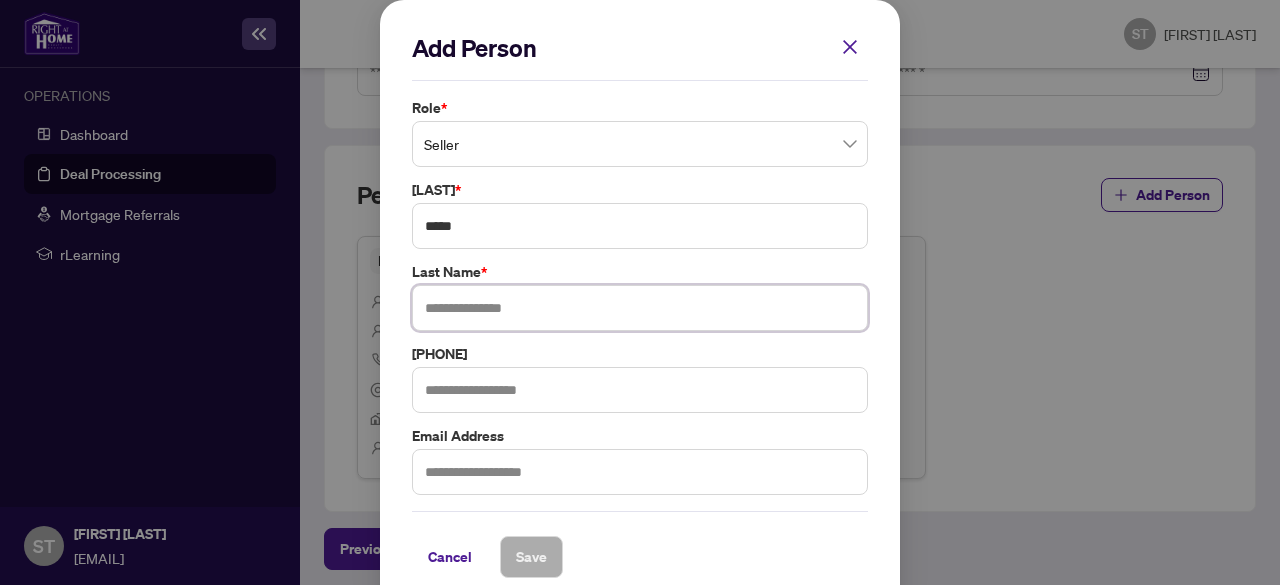 click at bounding box center [640, 308] 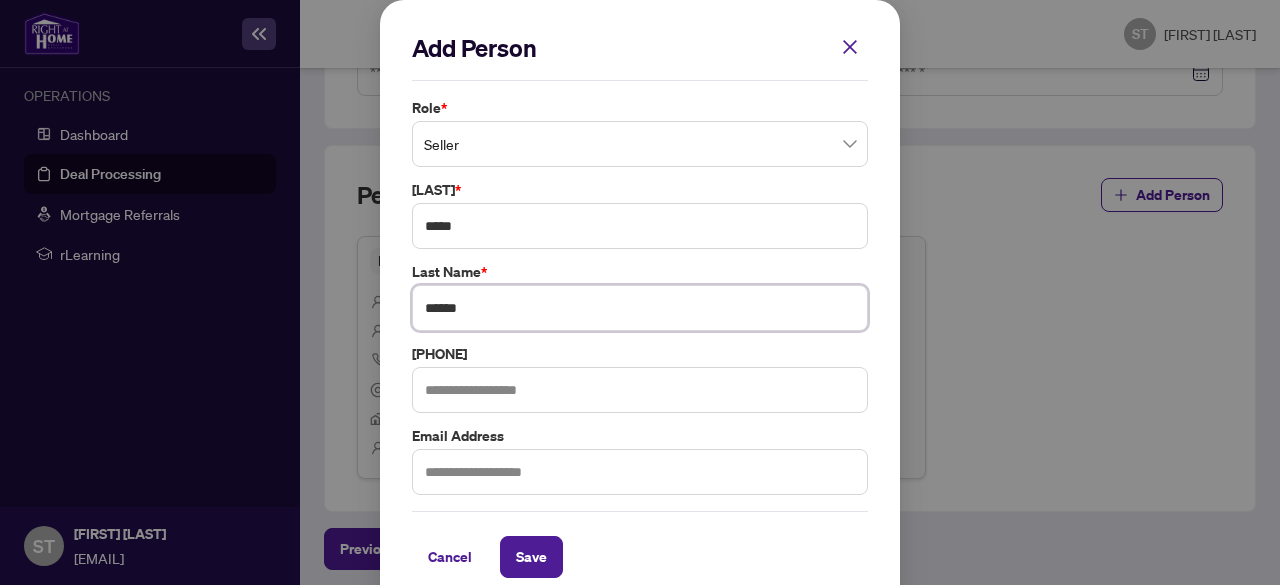 type on "******" 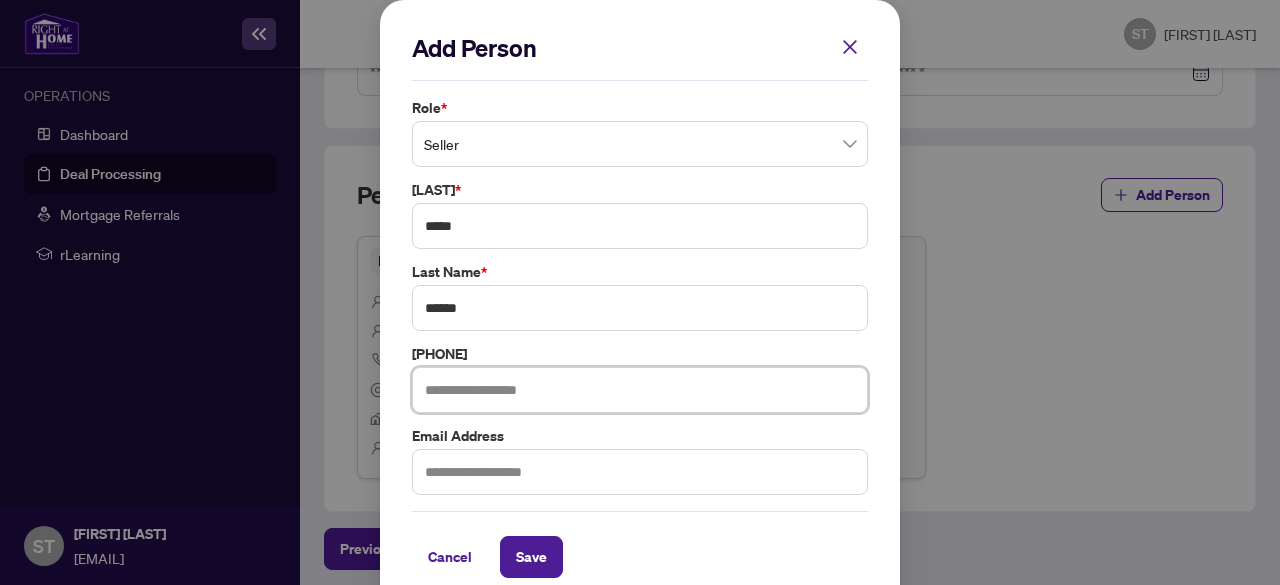 click at bounding box center [640, 390] 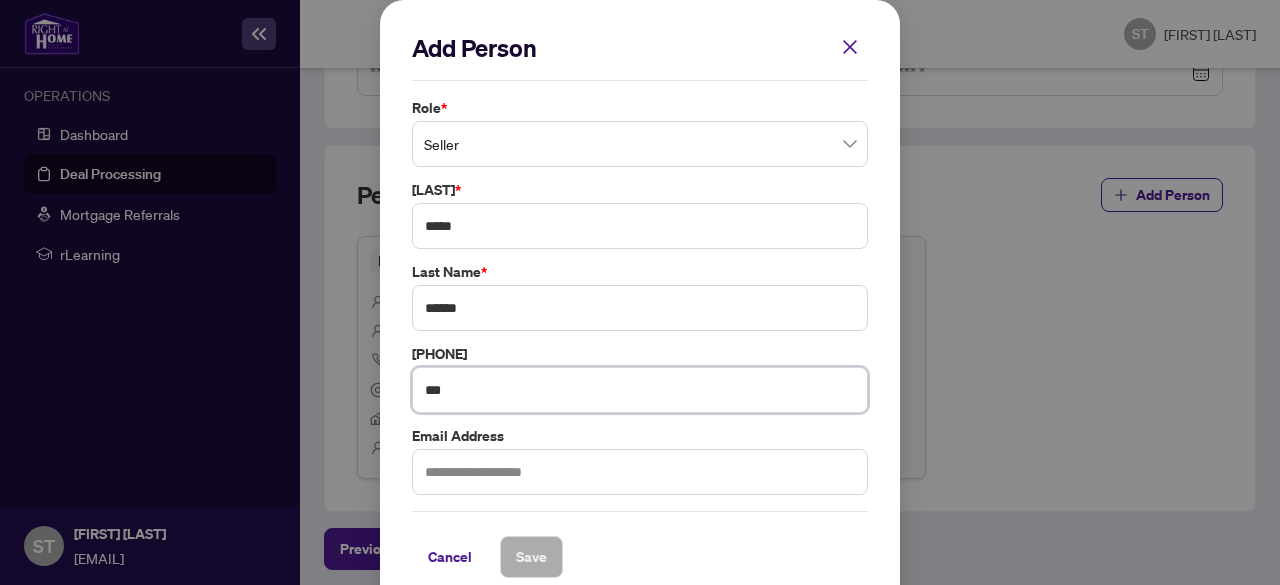 type on "**********" 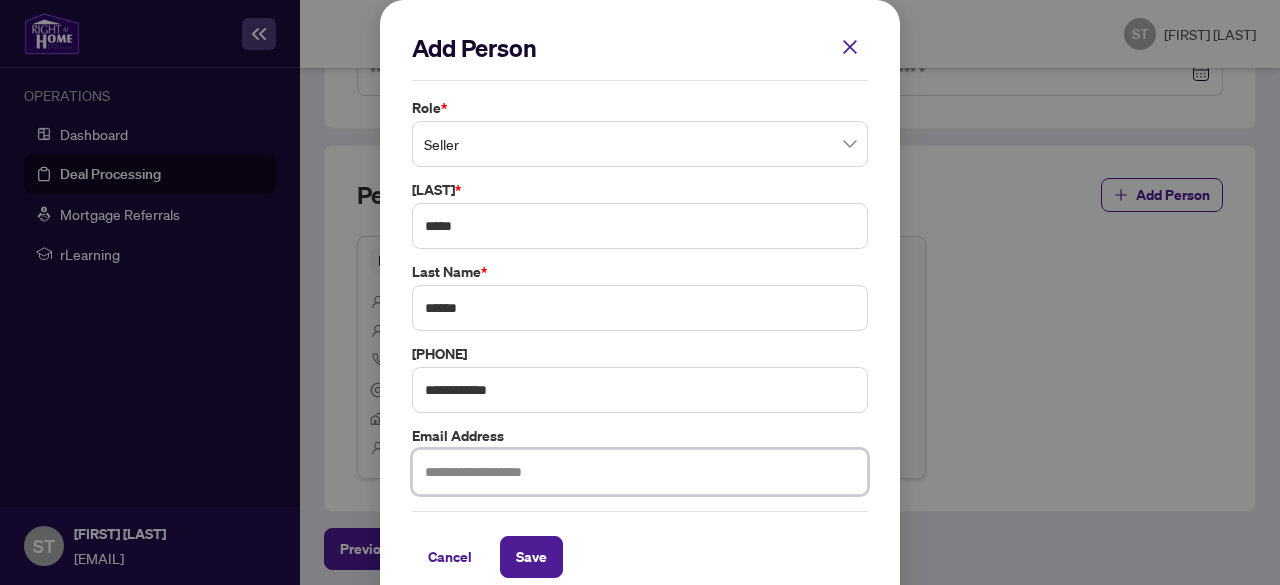 click at bounding box center (640, 472) 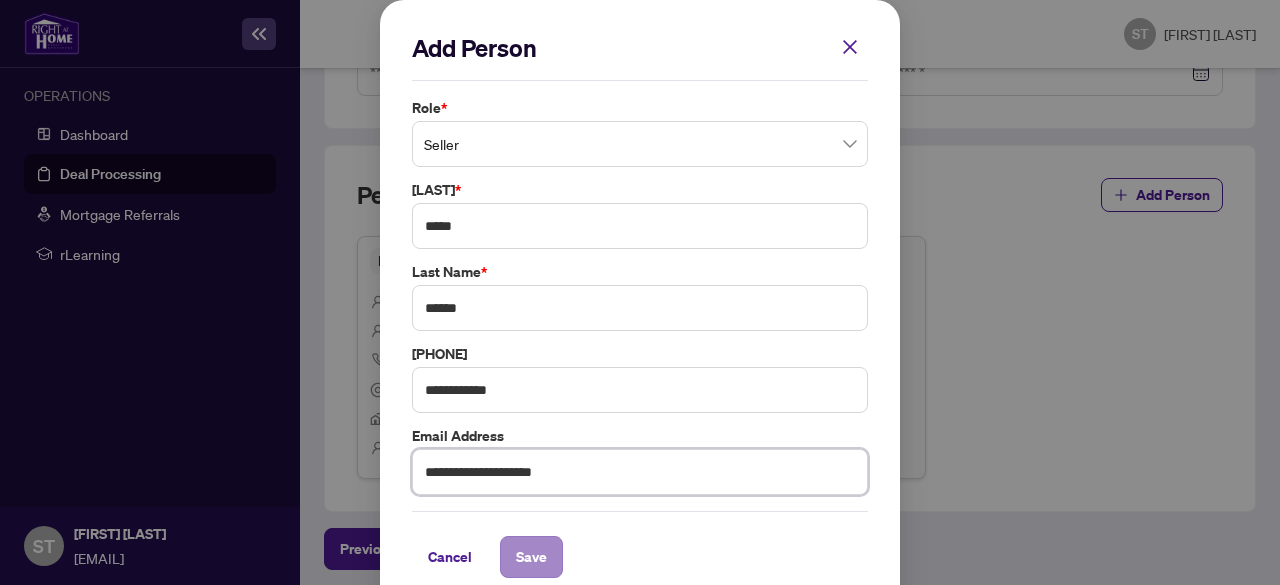 type on "**********" 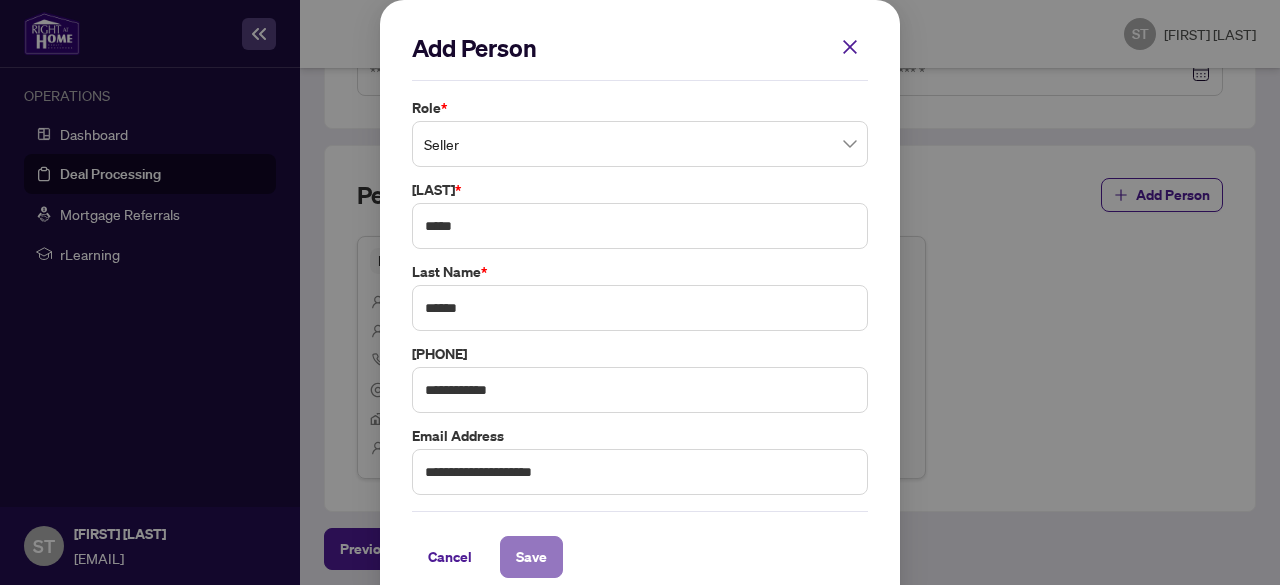 click on "Save" at bounding box center (531, 557) 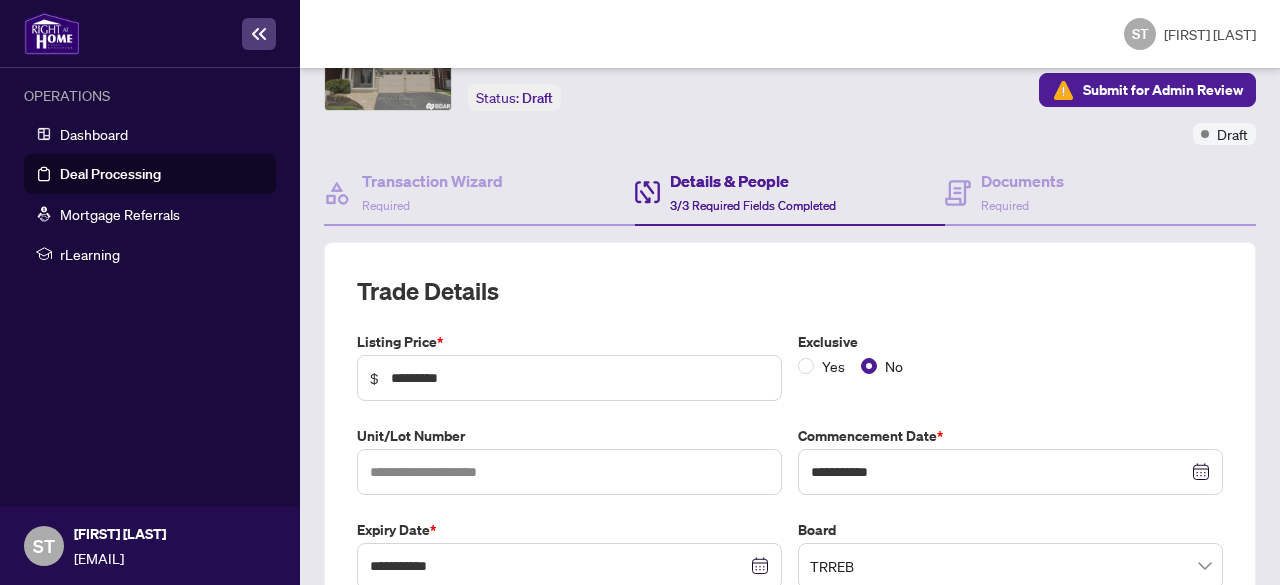 scroll, scrollTop: 0, scrollLeft: 0, axis: both 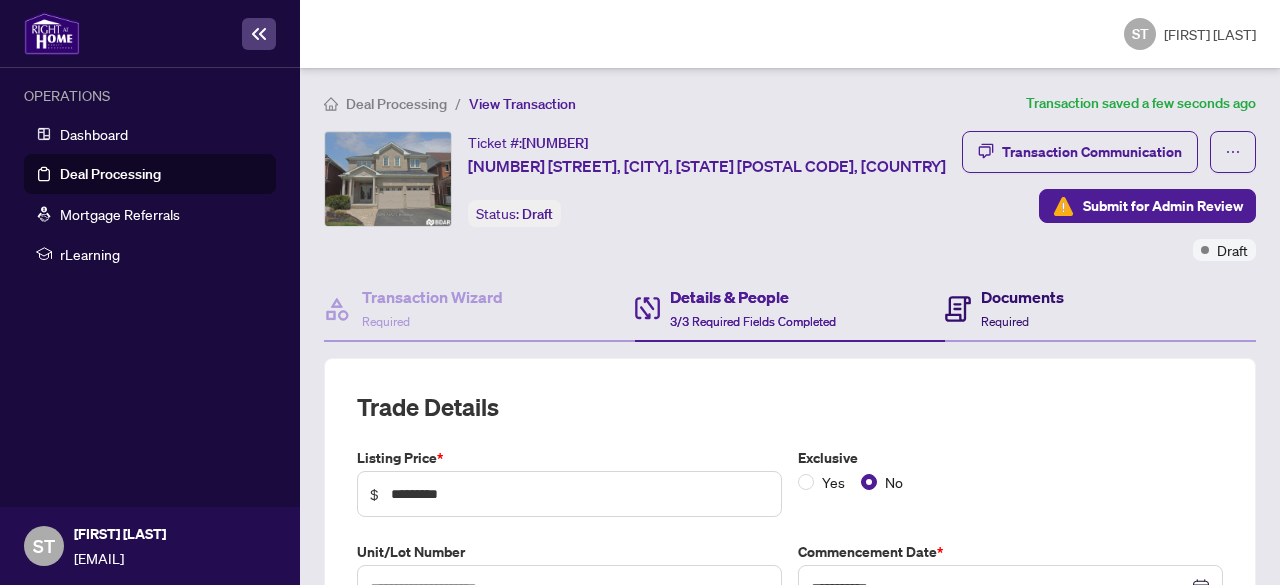 click on "Required" at bounding box center [1005, 321] 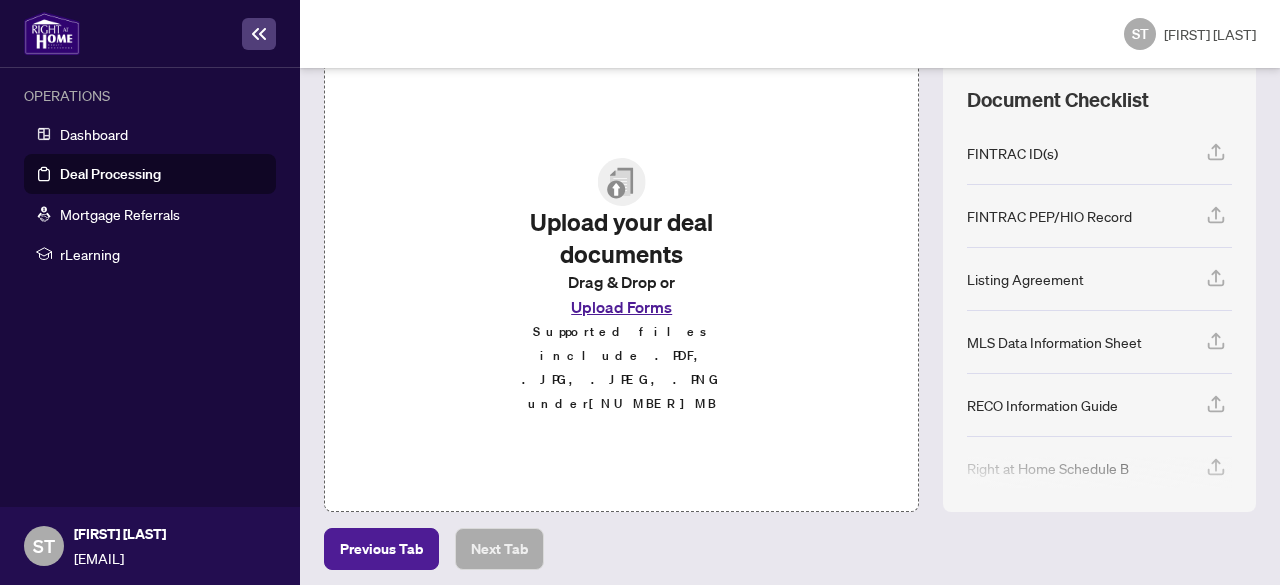 scroll, scrollTop: 302, scrollLeft: 0, axis: vertical 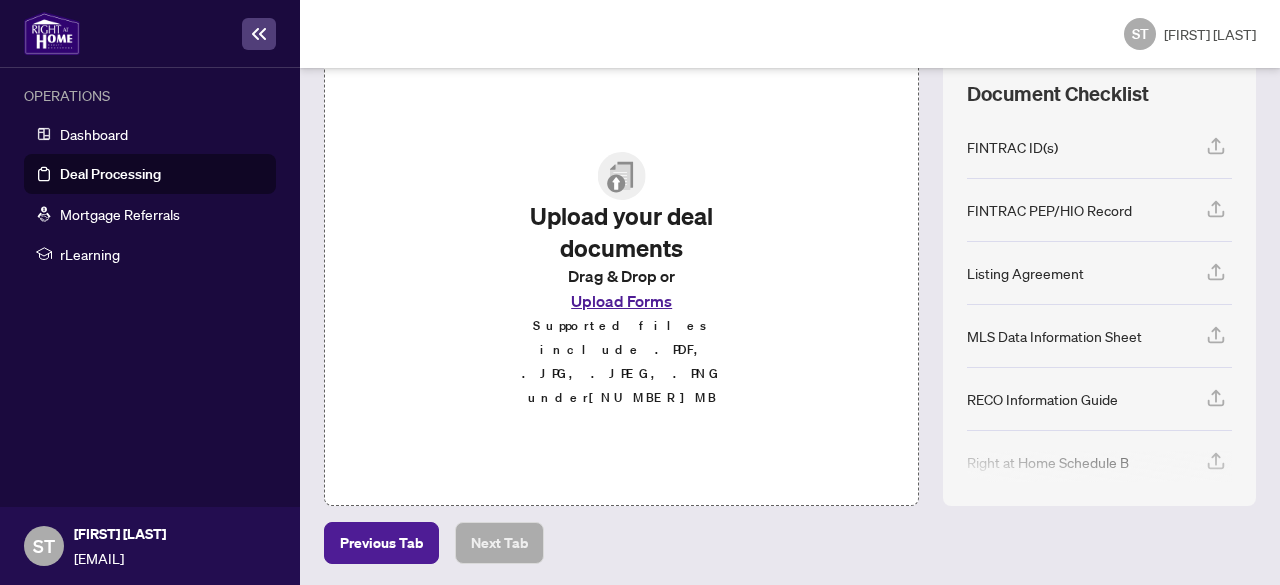 click on "Upload Forms" at bounding box center [621, 301] 